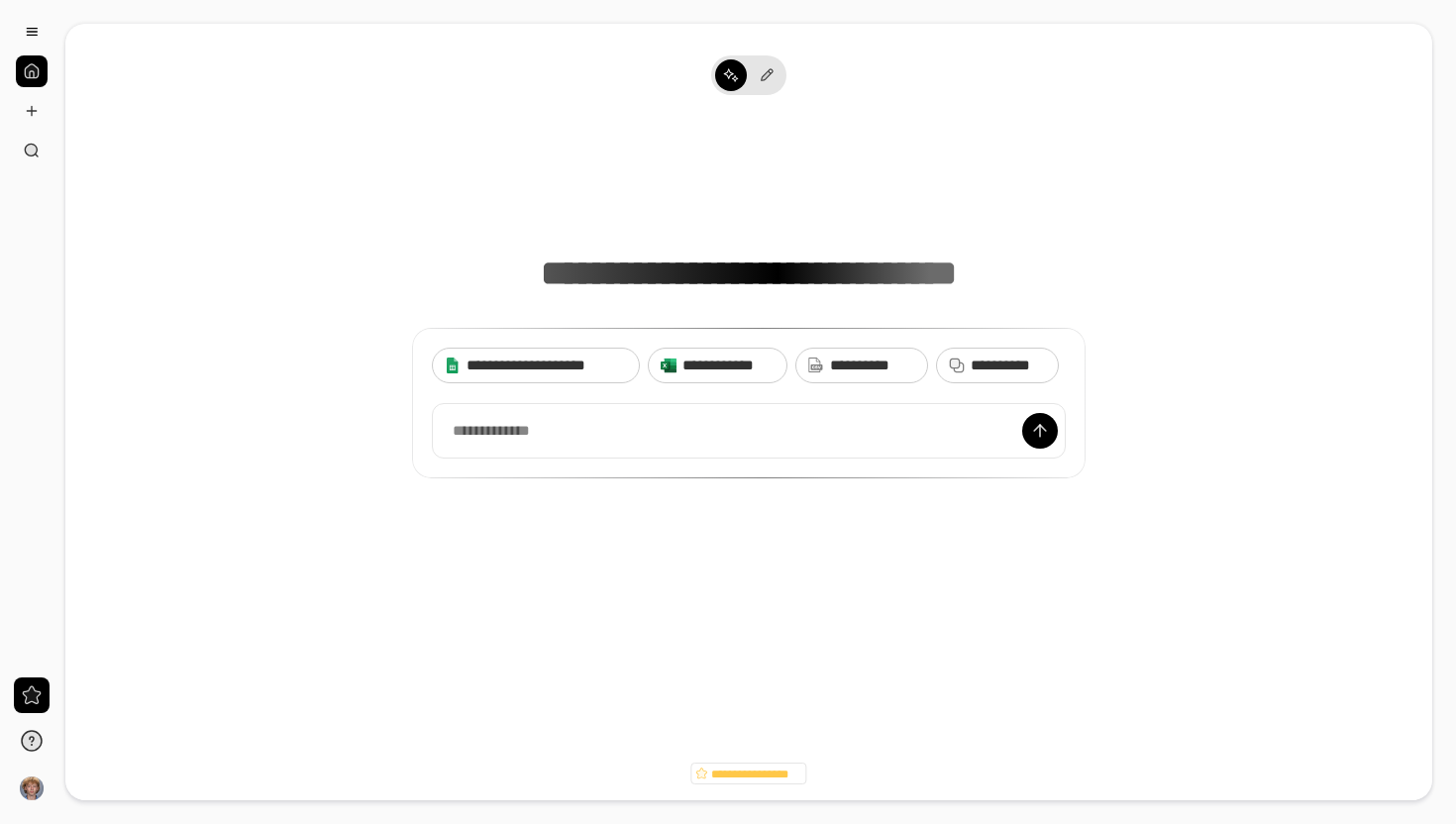 scroll, scrollTop: 0, scrollLeft: 0, axis: both 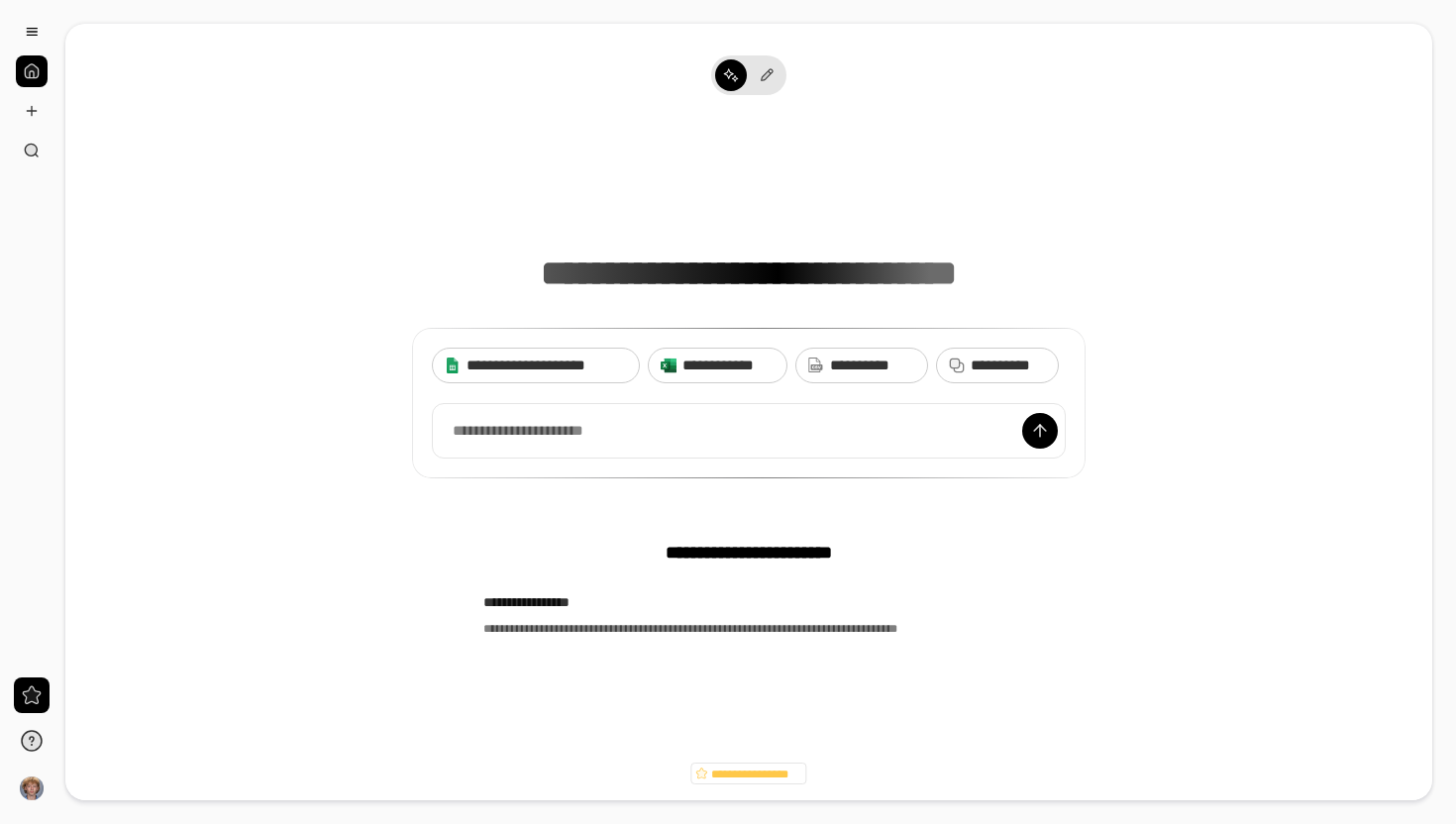 type 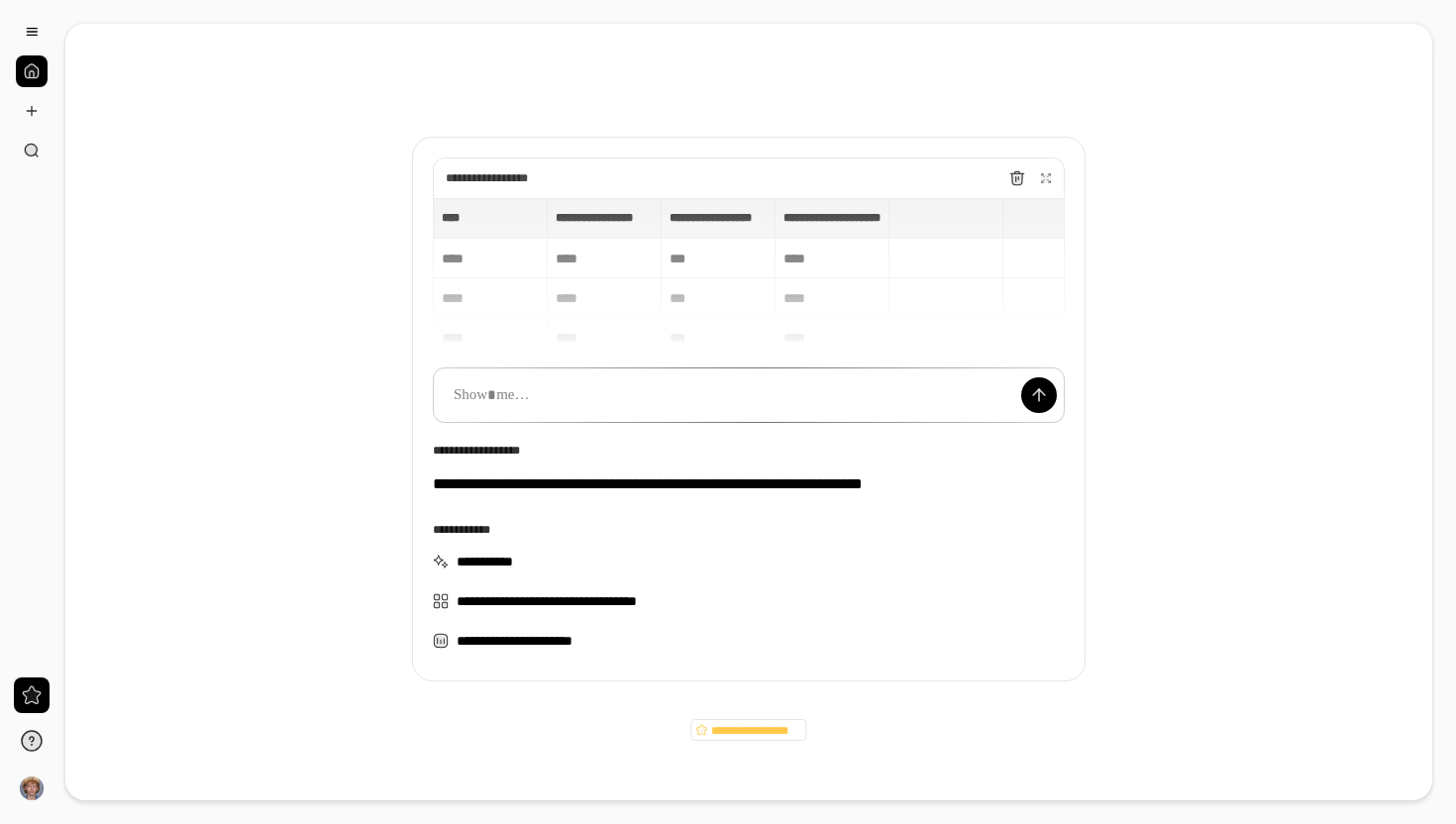 scroll, scrollTop: 44, scrollLeft: 0, axis: vertical 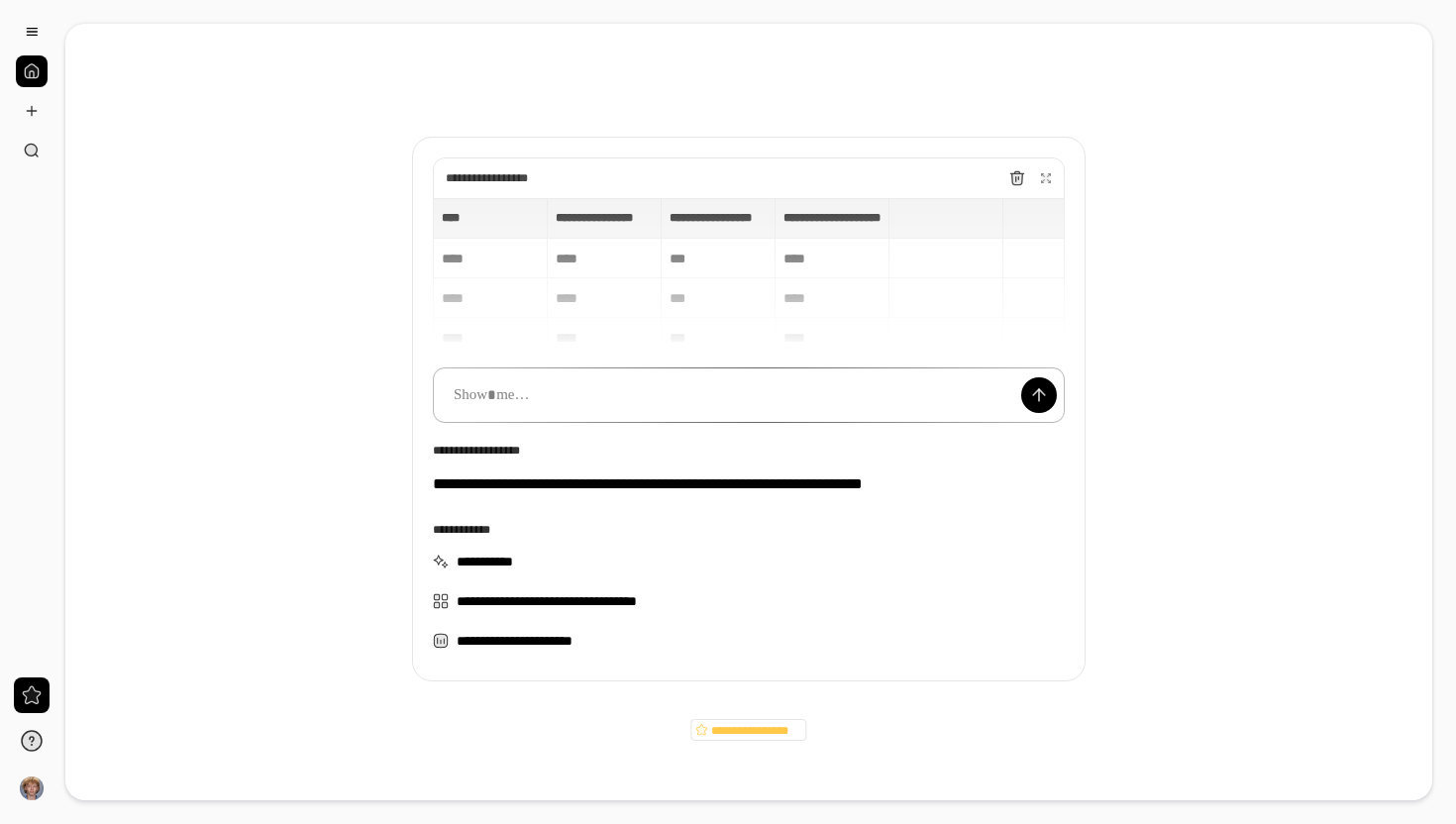 click at bounding box center [749, 395] 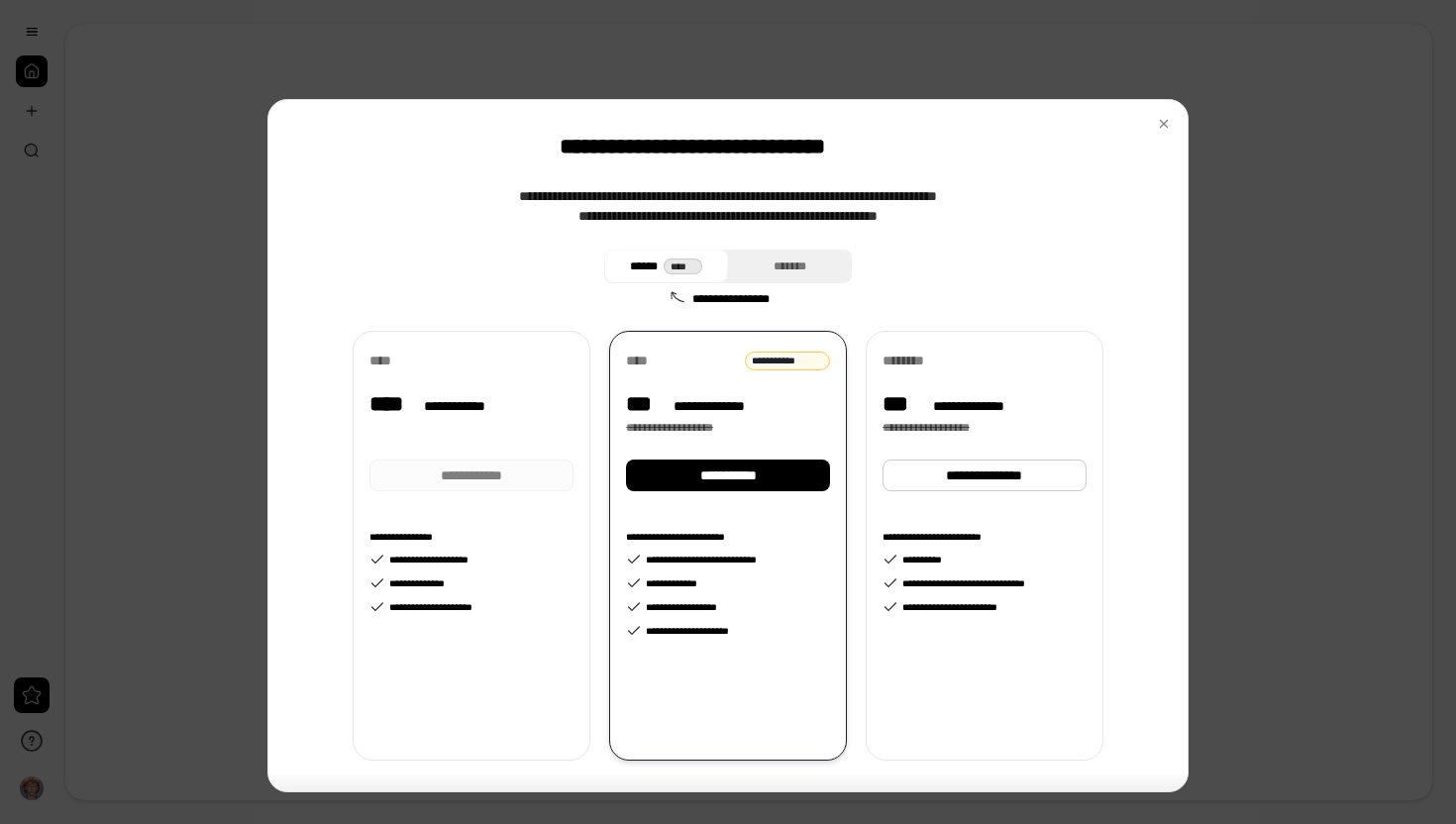 click on "**********" at bounding box center (471, 537) 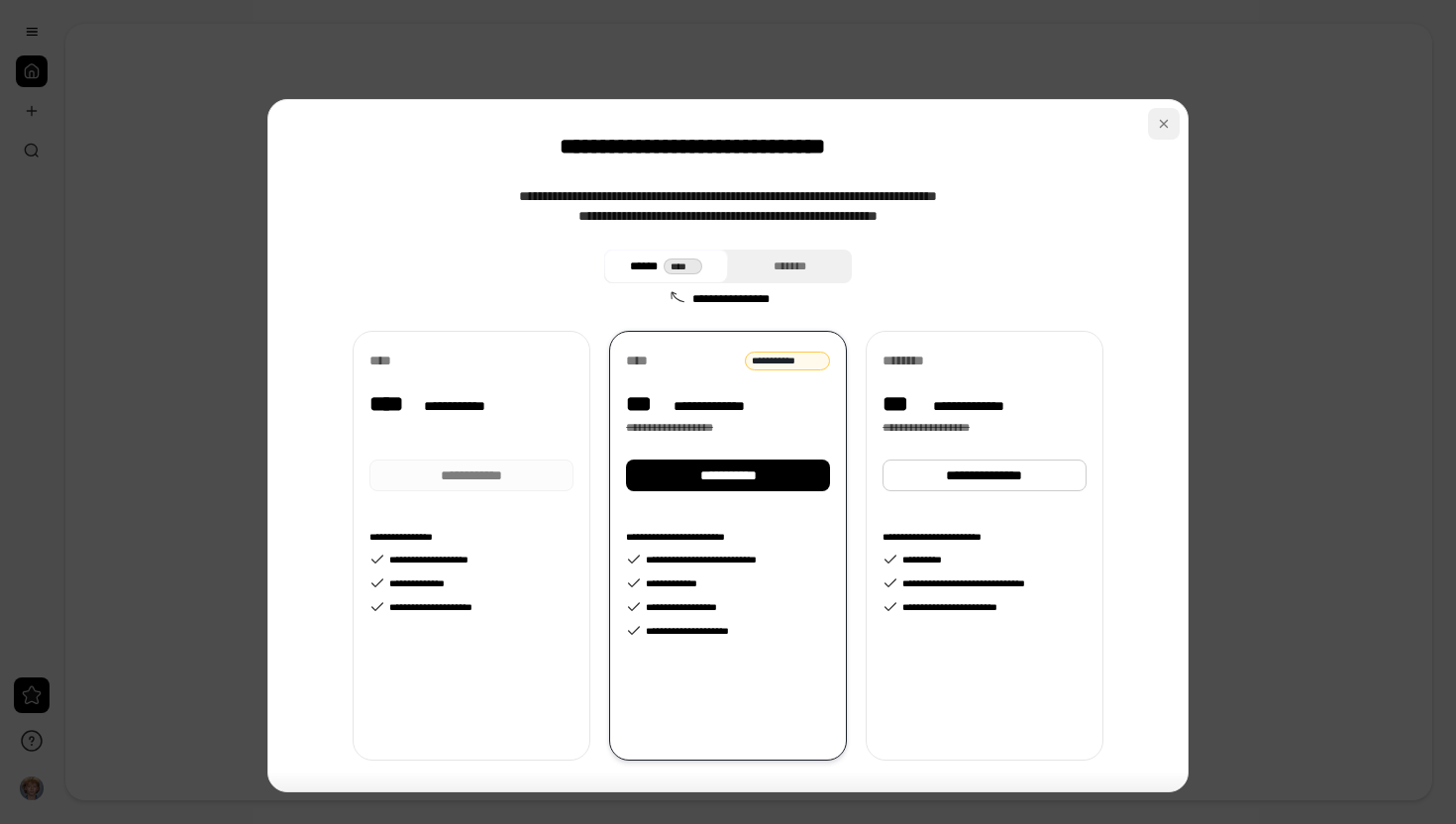 click at bounding box center (1164, 124) 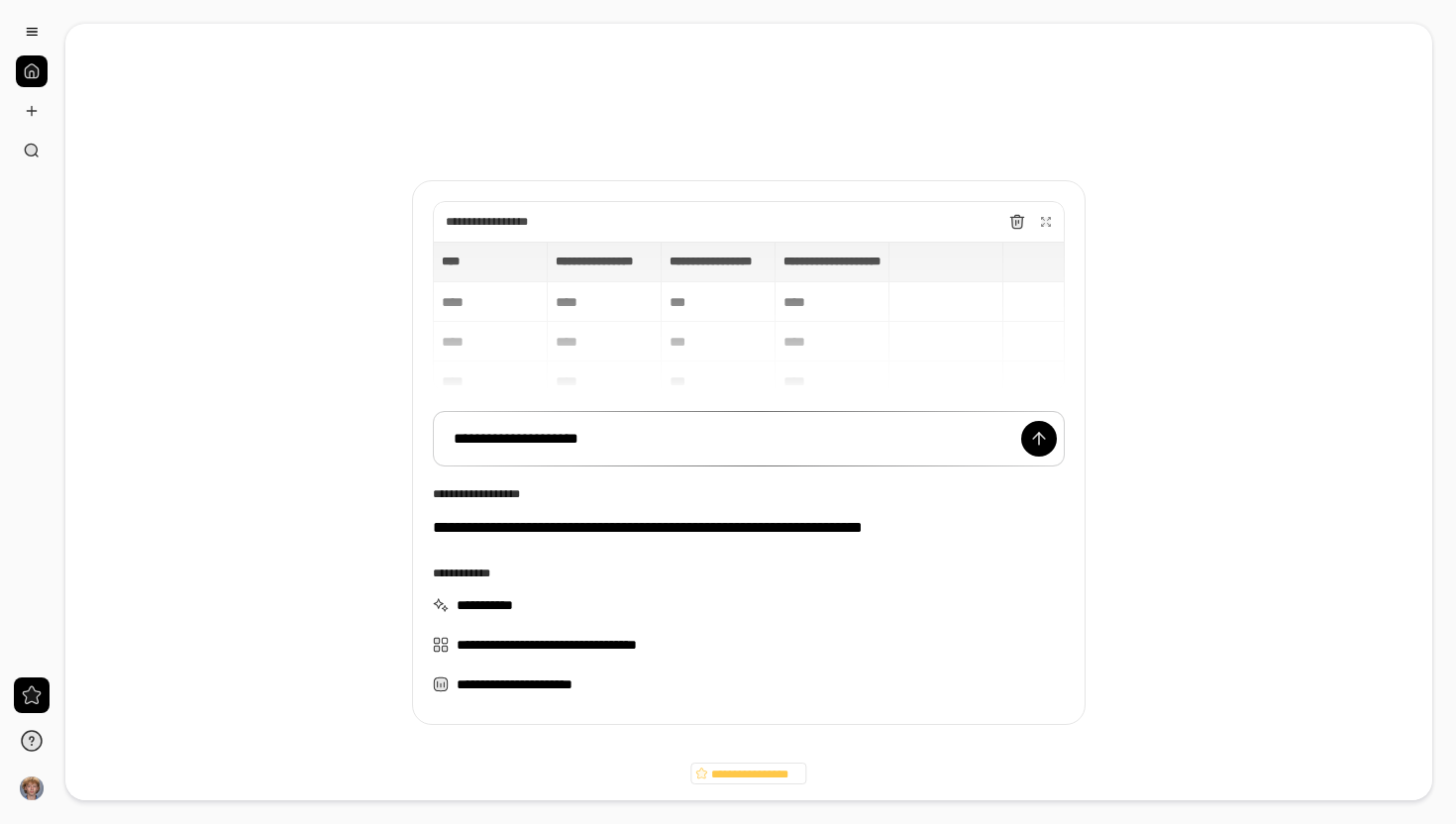 scroll, scrollTop: 44, scrollLeft: 0, axis: vertical 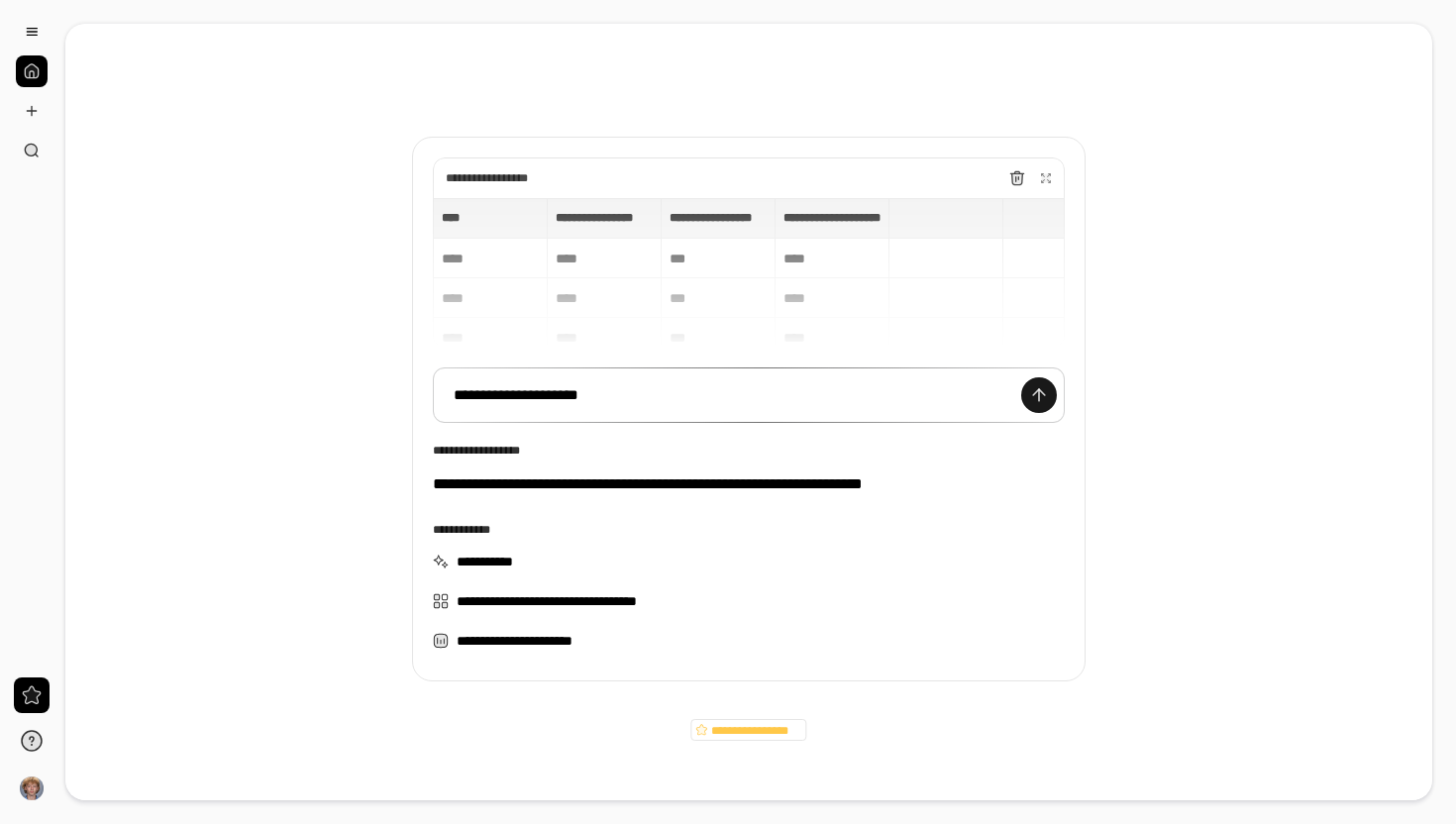 click at bounding box center (1039, 395) 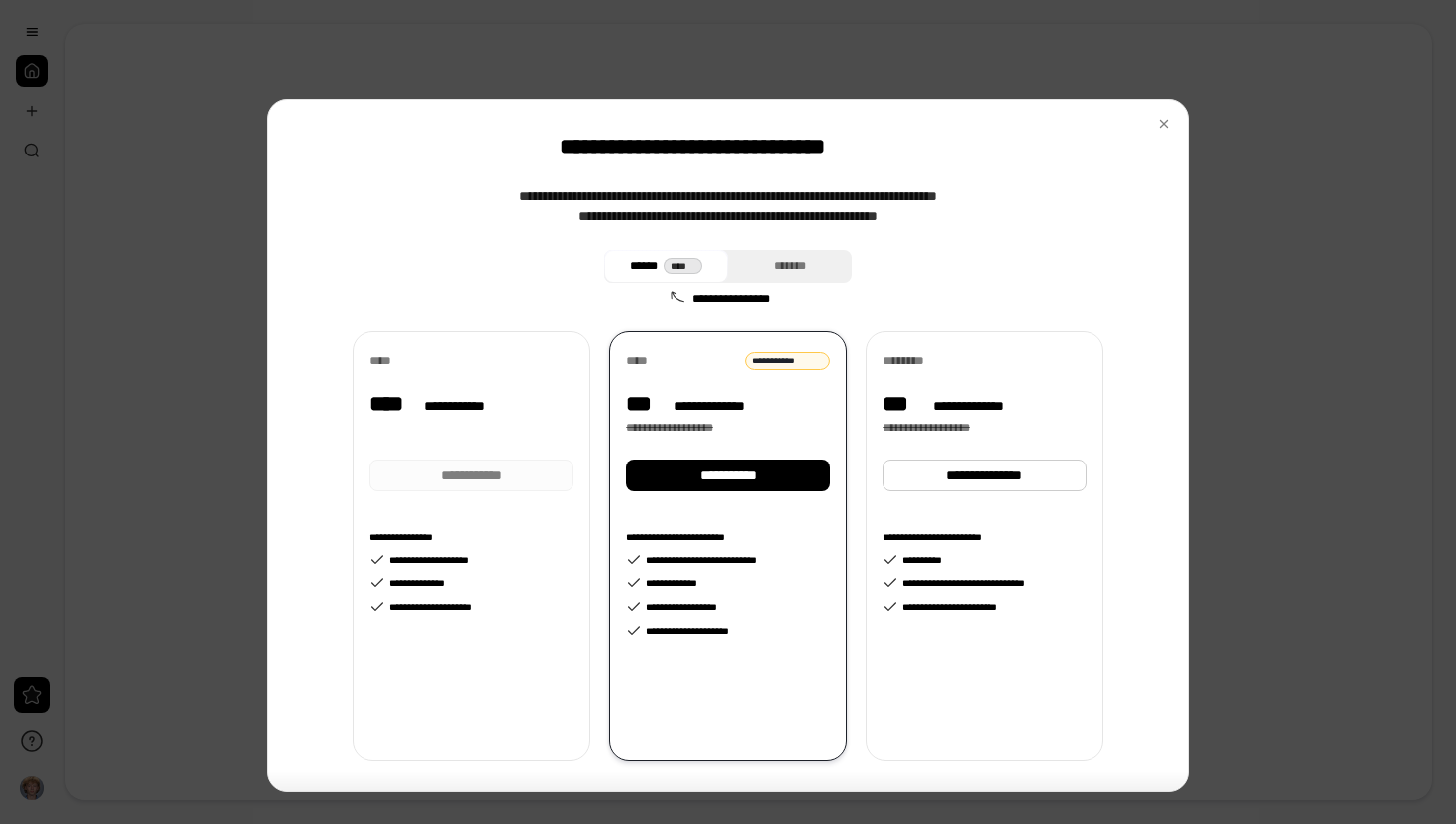 click on "****** ****" at bounding box center [666, 266] 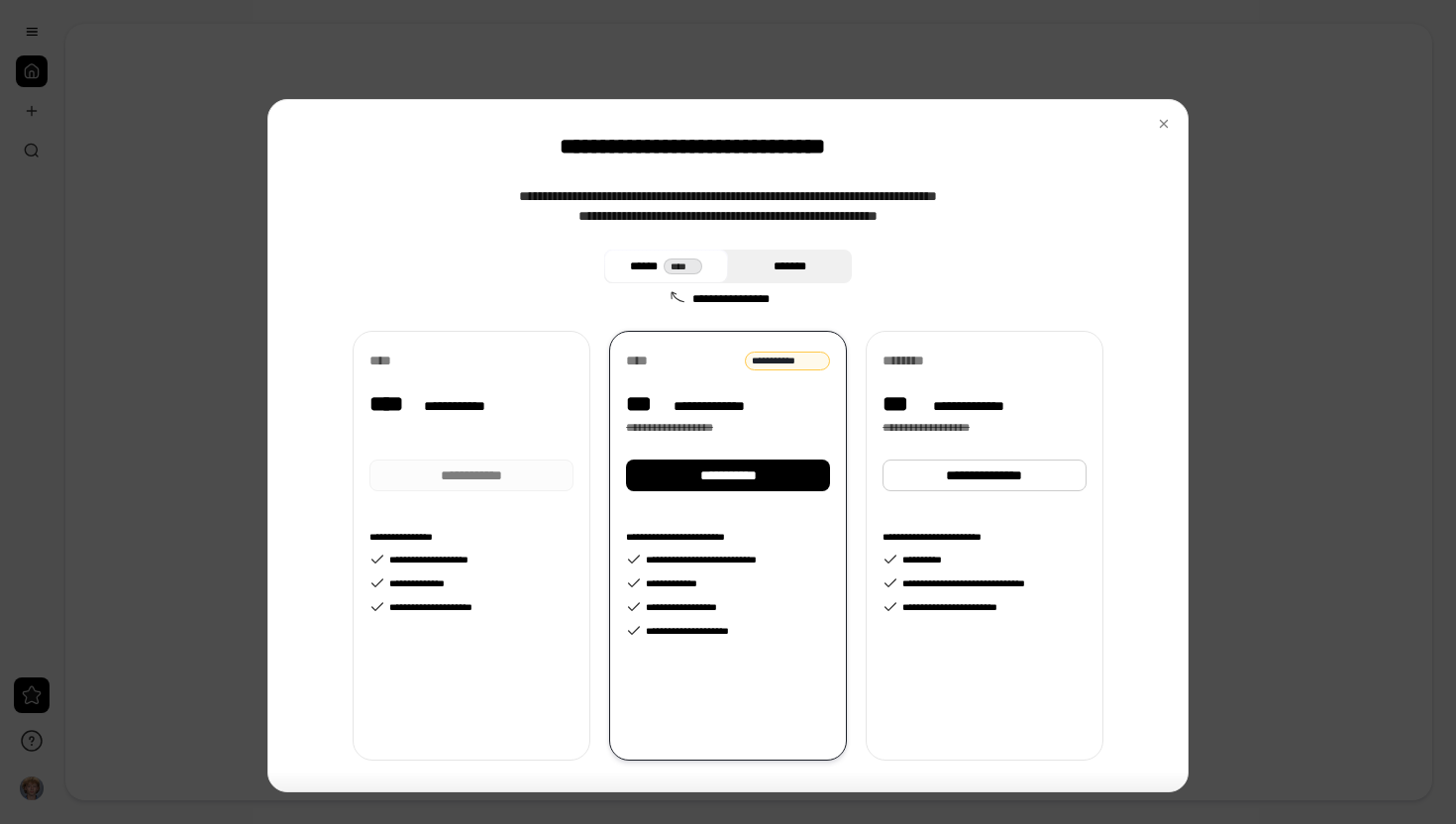 click on "*******" at bounding box center (789, 266) 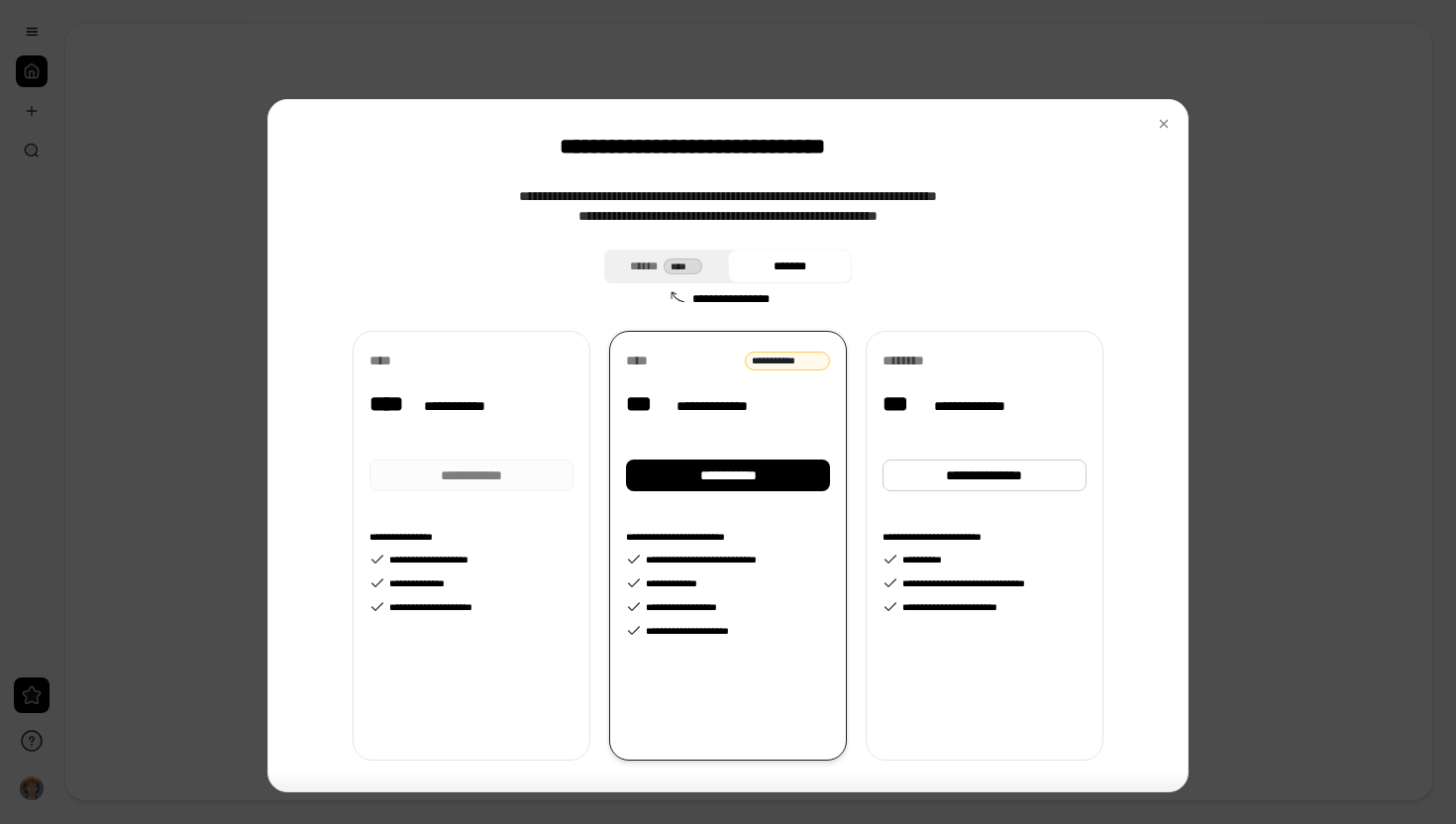 click on "**********" at bounding box center [471, 607] 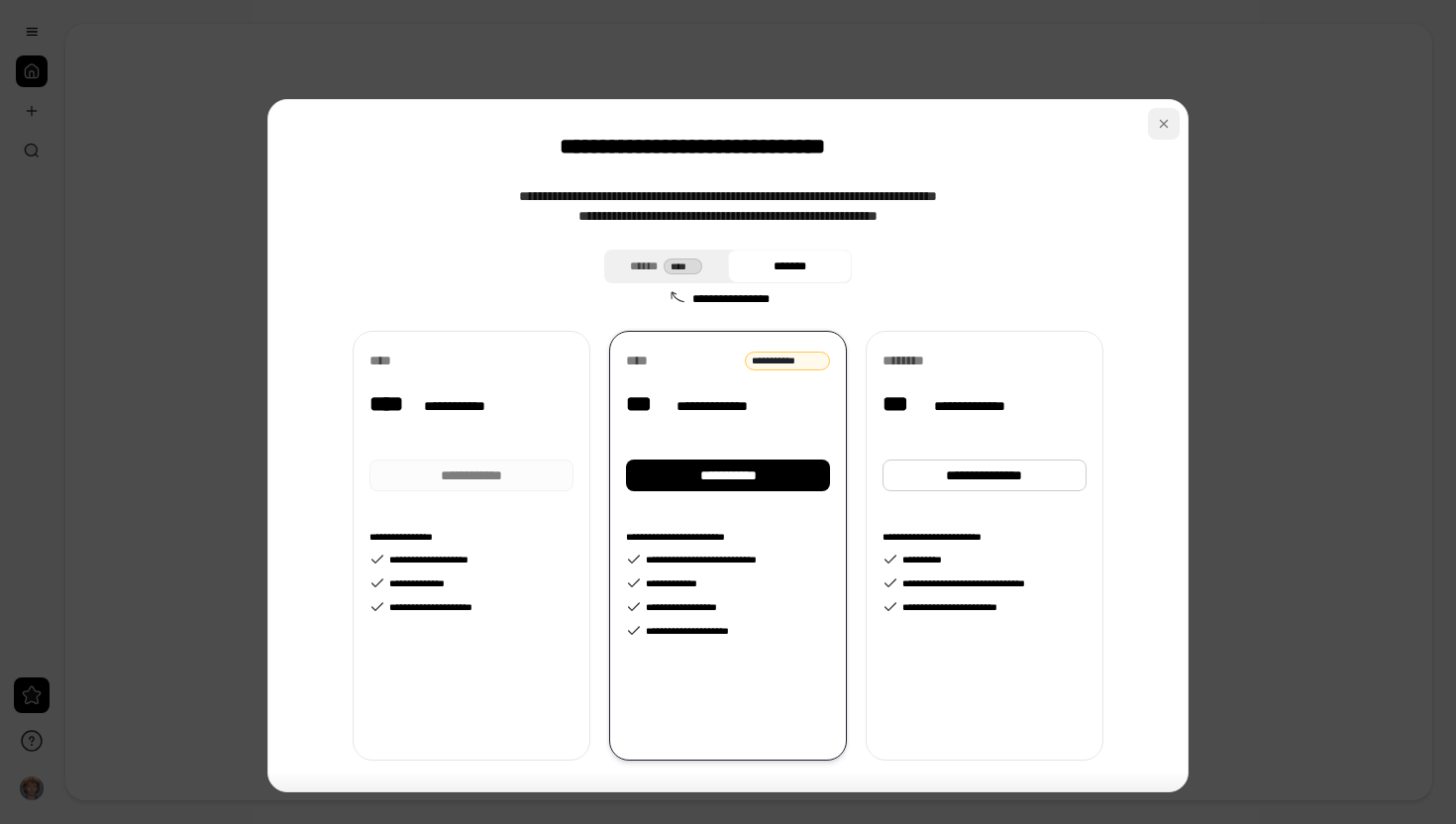 click at bounding box center (1164, 124) 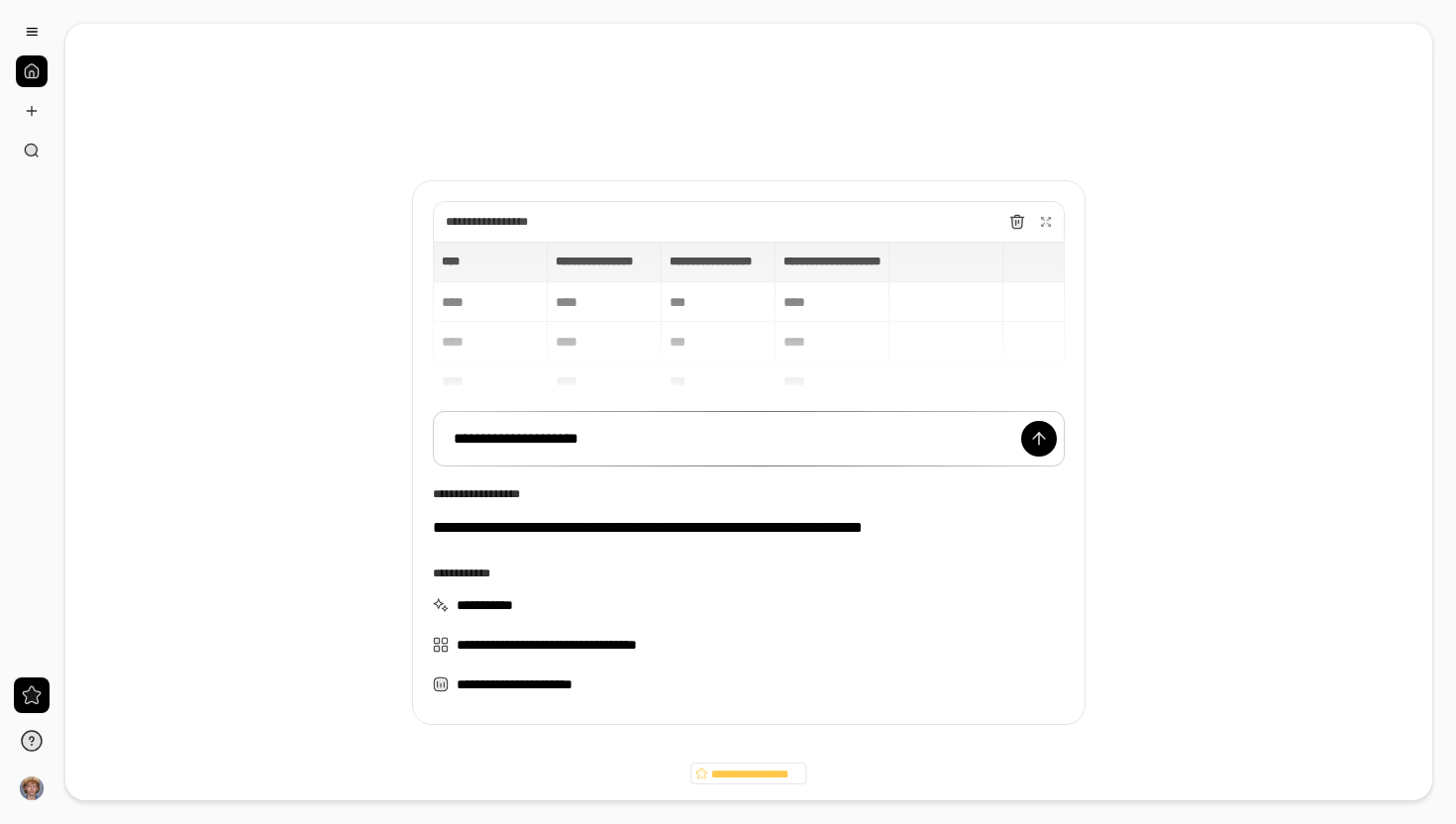 scroll, scrollTop: 44, scrollLeft: 0, axis: vertical 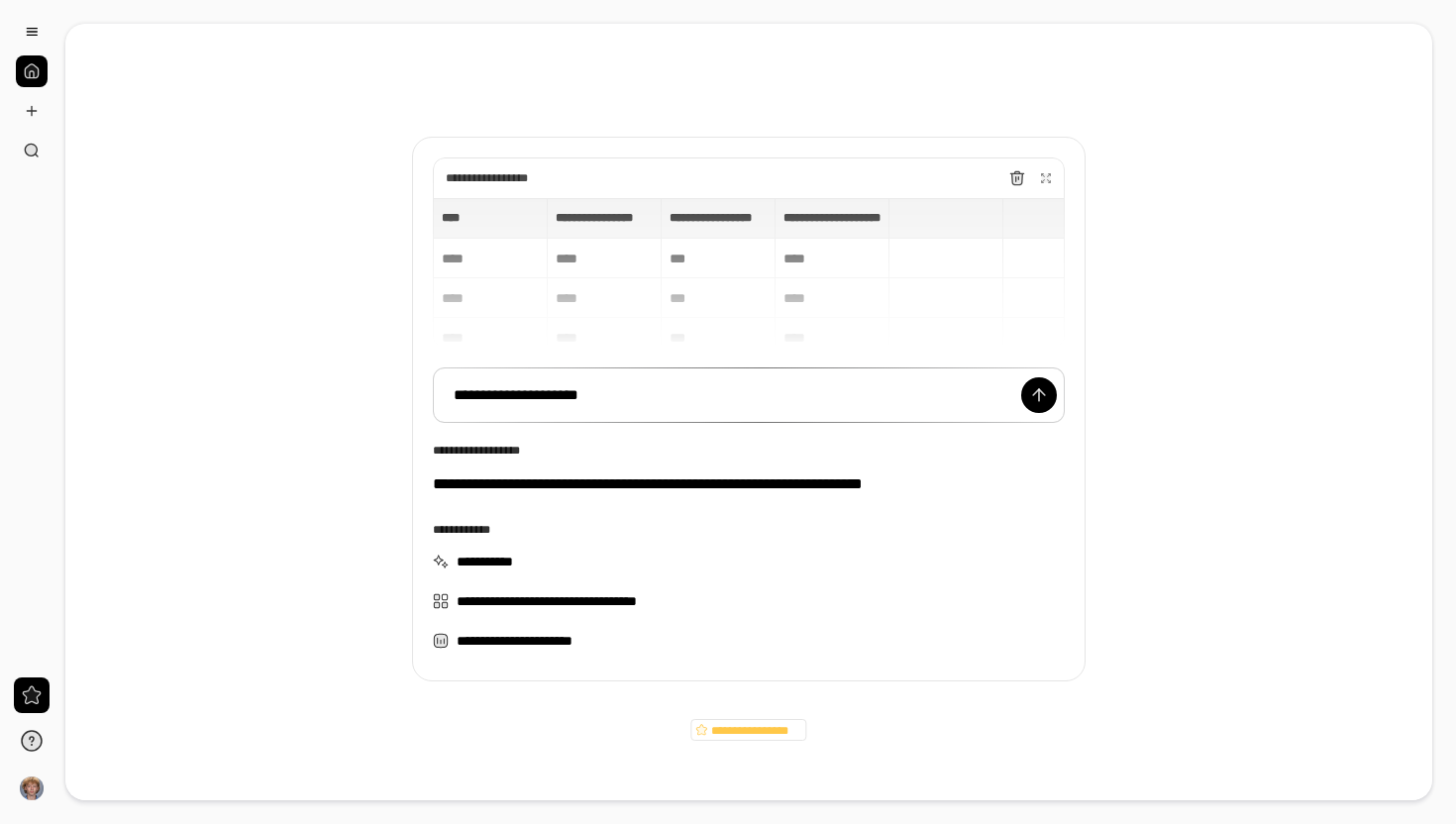 drag, startPoint x: 444, startPoint y: 217, endPoint x: 911, endPoint y: 305, distance: 475.2189 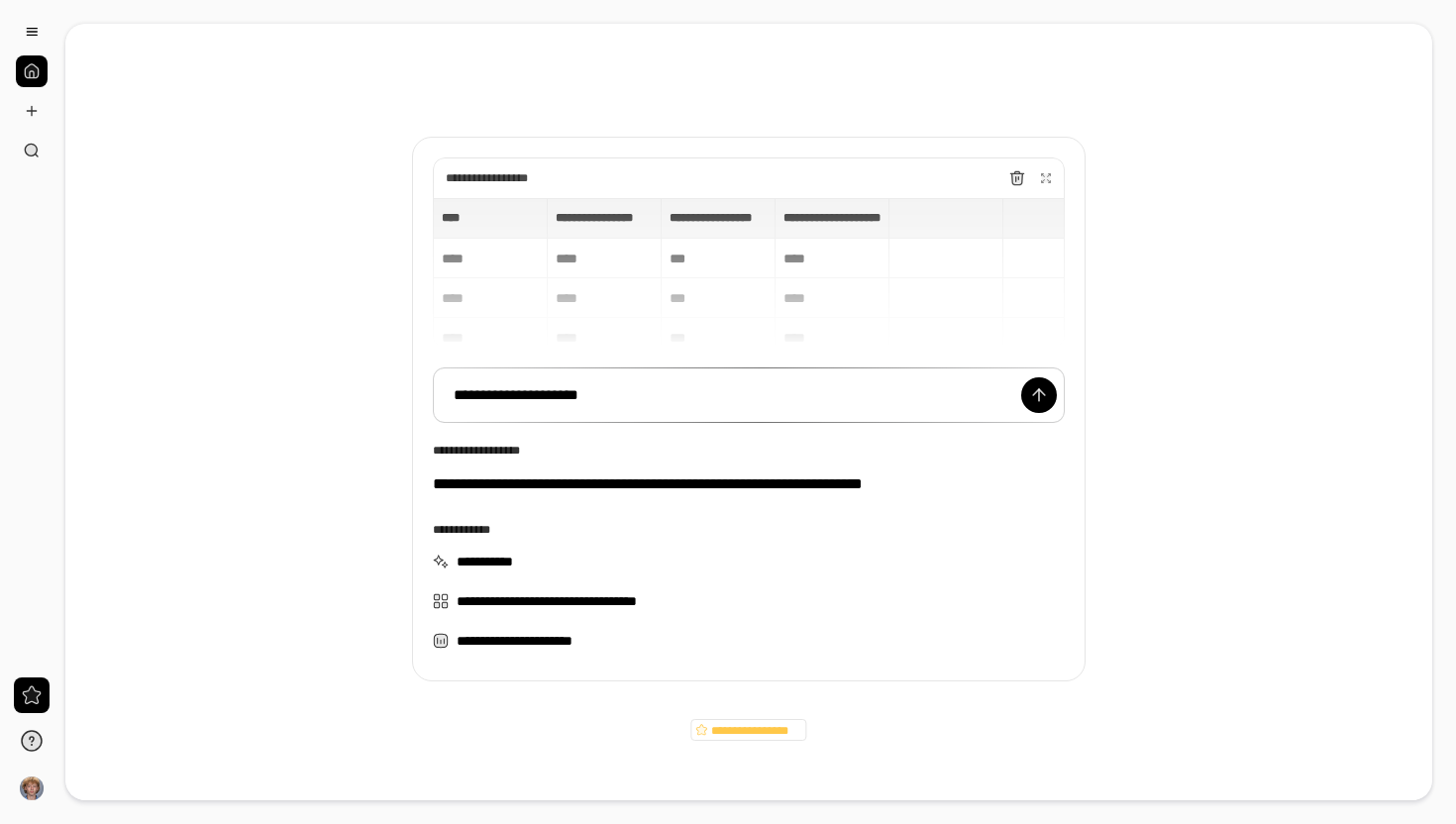 scroll, scrollTop: 15, scrollLeft: 0, axis: vertical 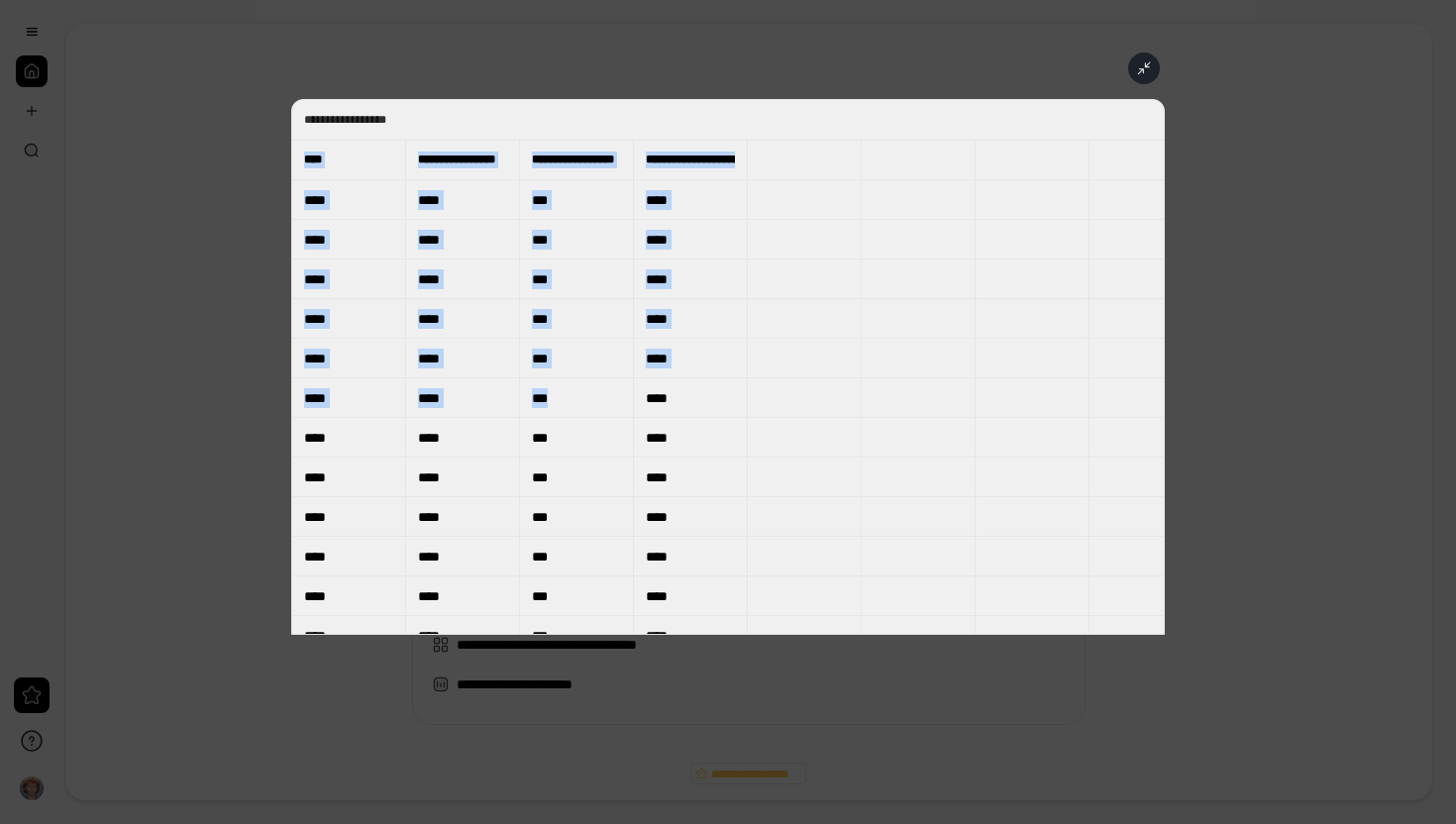 drag, startPoint x: 299, startPoint y: 154, endPoint x: 722, endPoint y: 380, distance: 479.5884 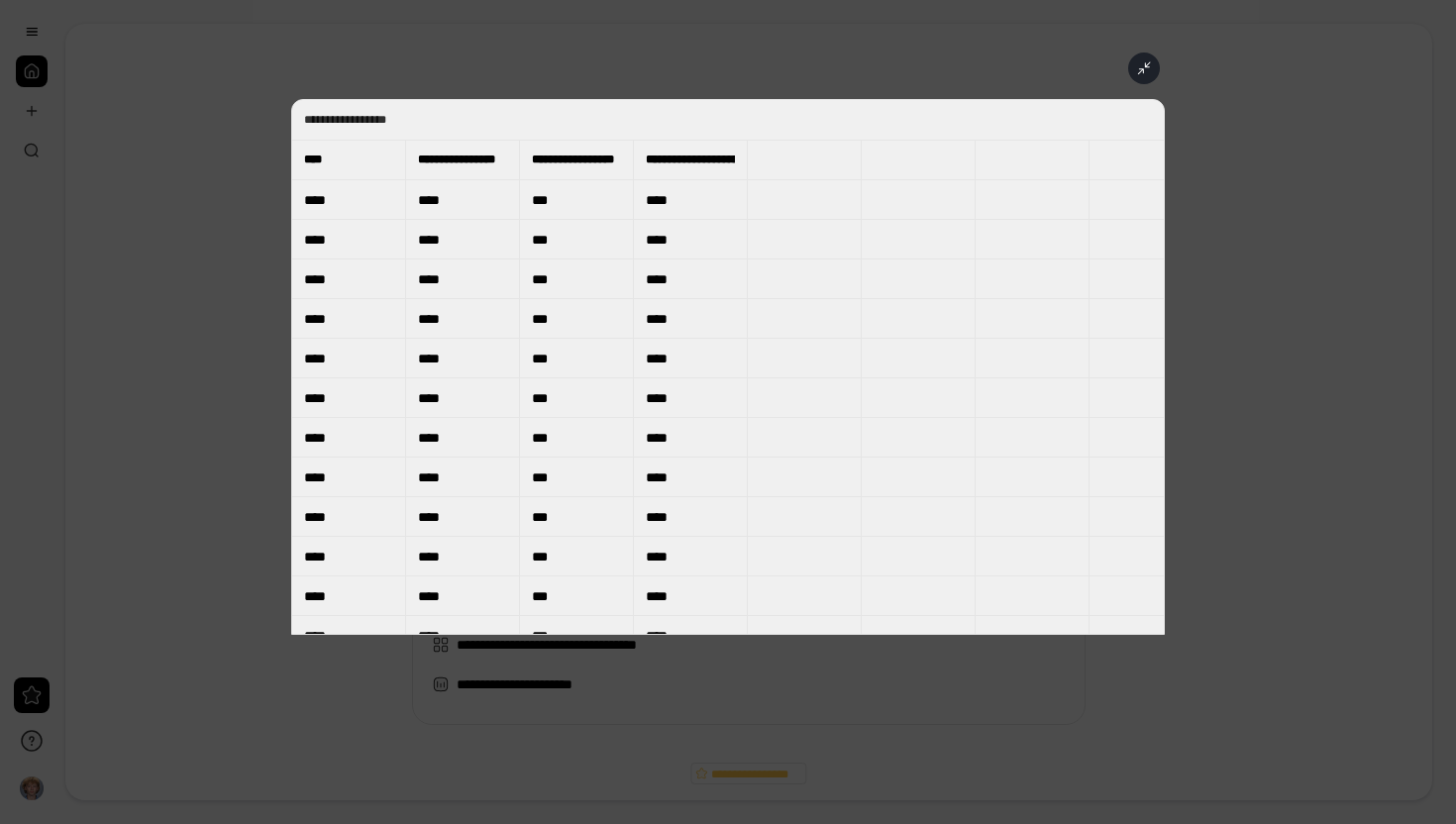 click on "****" at bounding box center (349, 159) 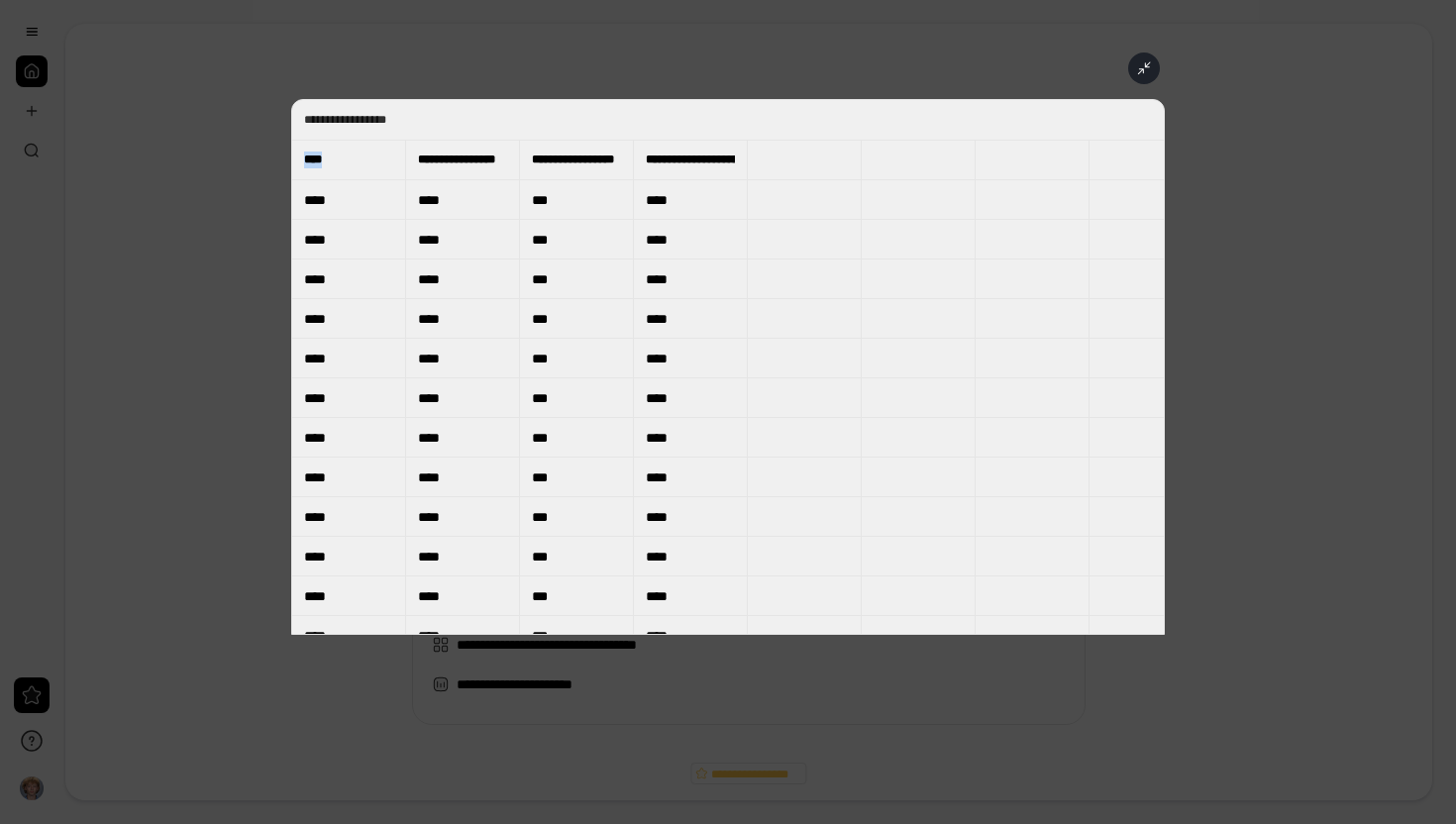 click on "****" at bounding box center [349, 159] 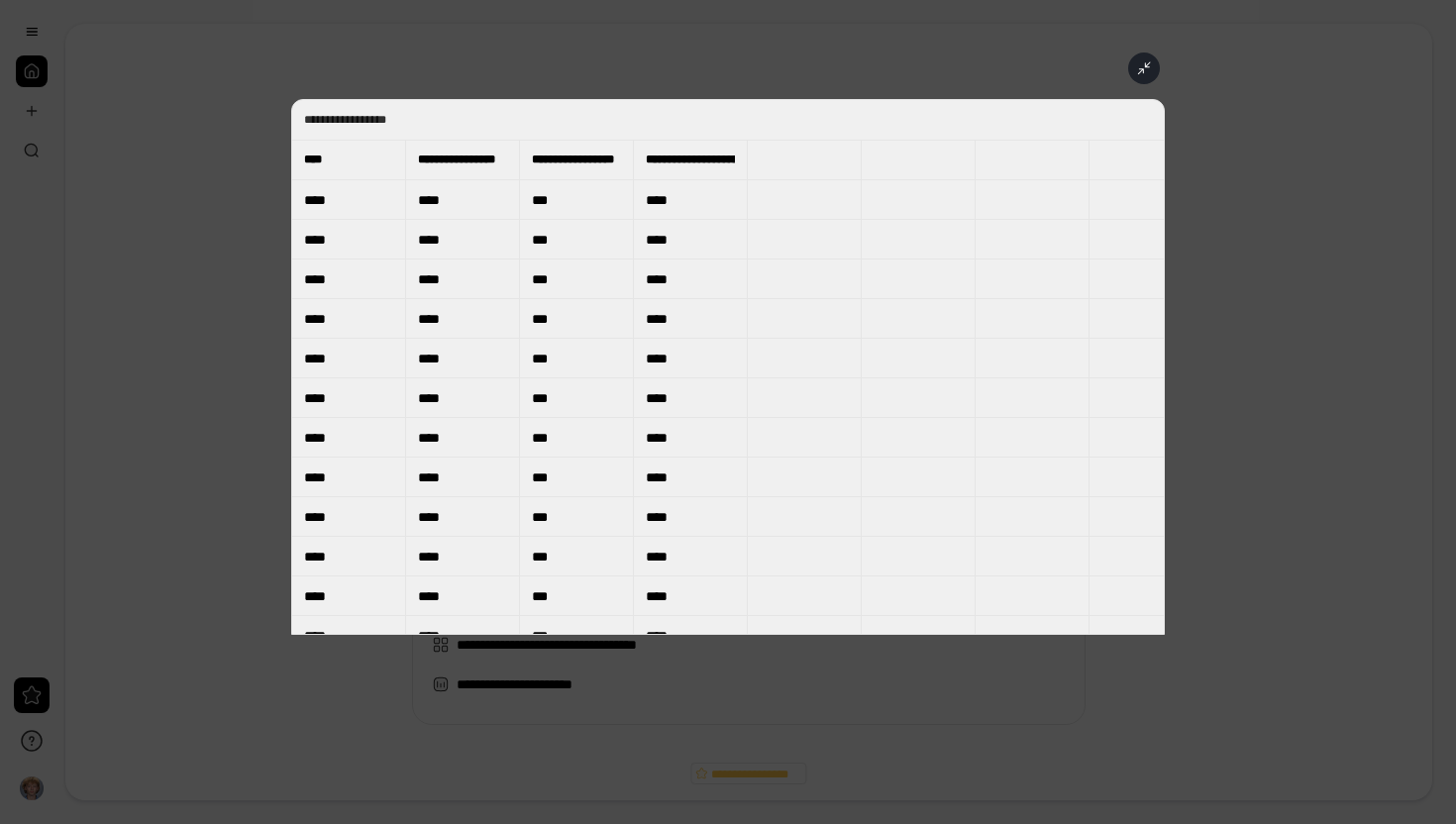 click on "**********" at bounding box center [728, 412] 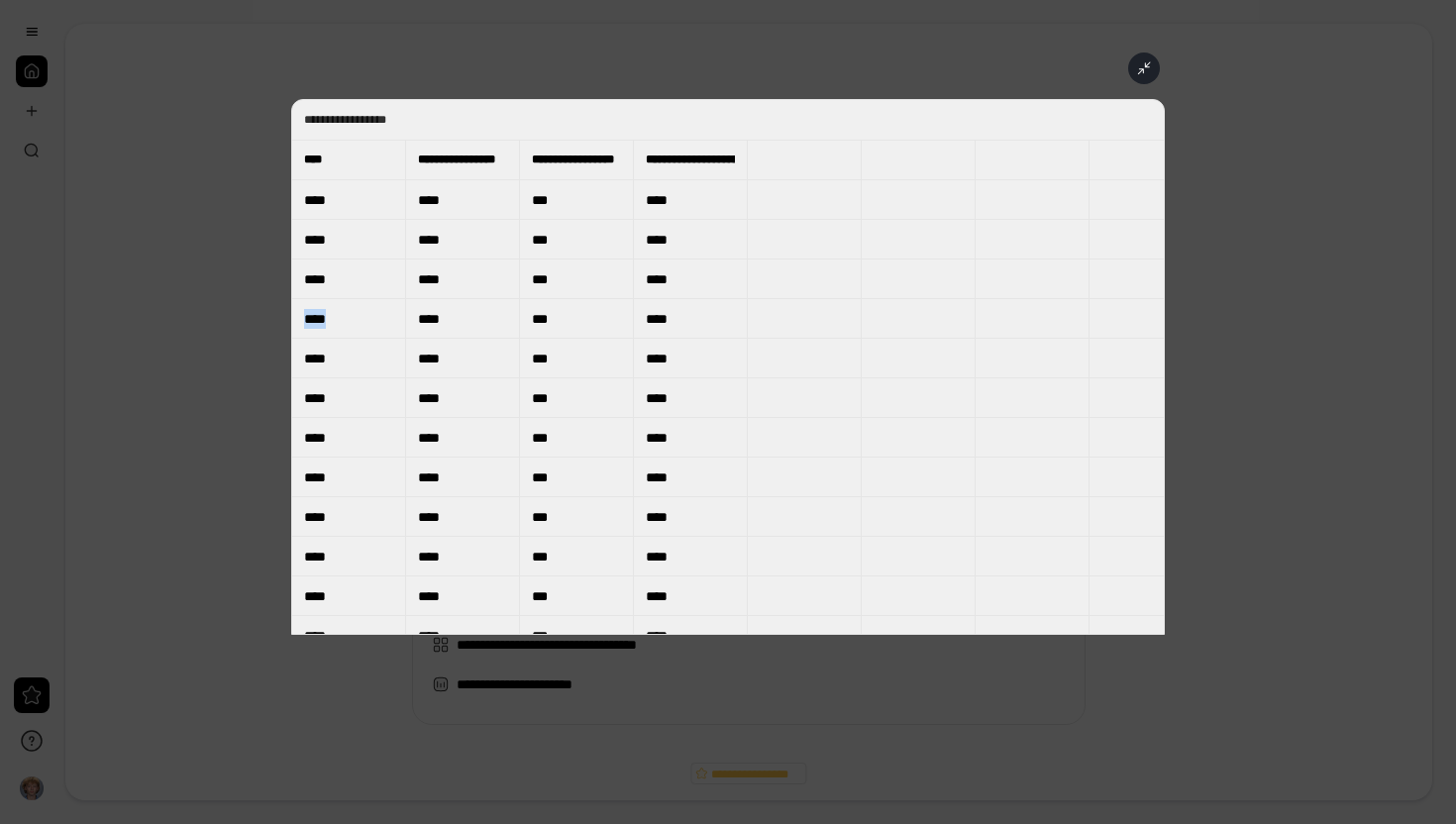 click on "****" at bounding box center (349, 319) 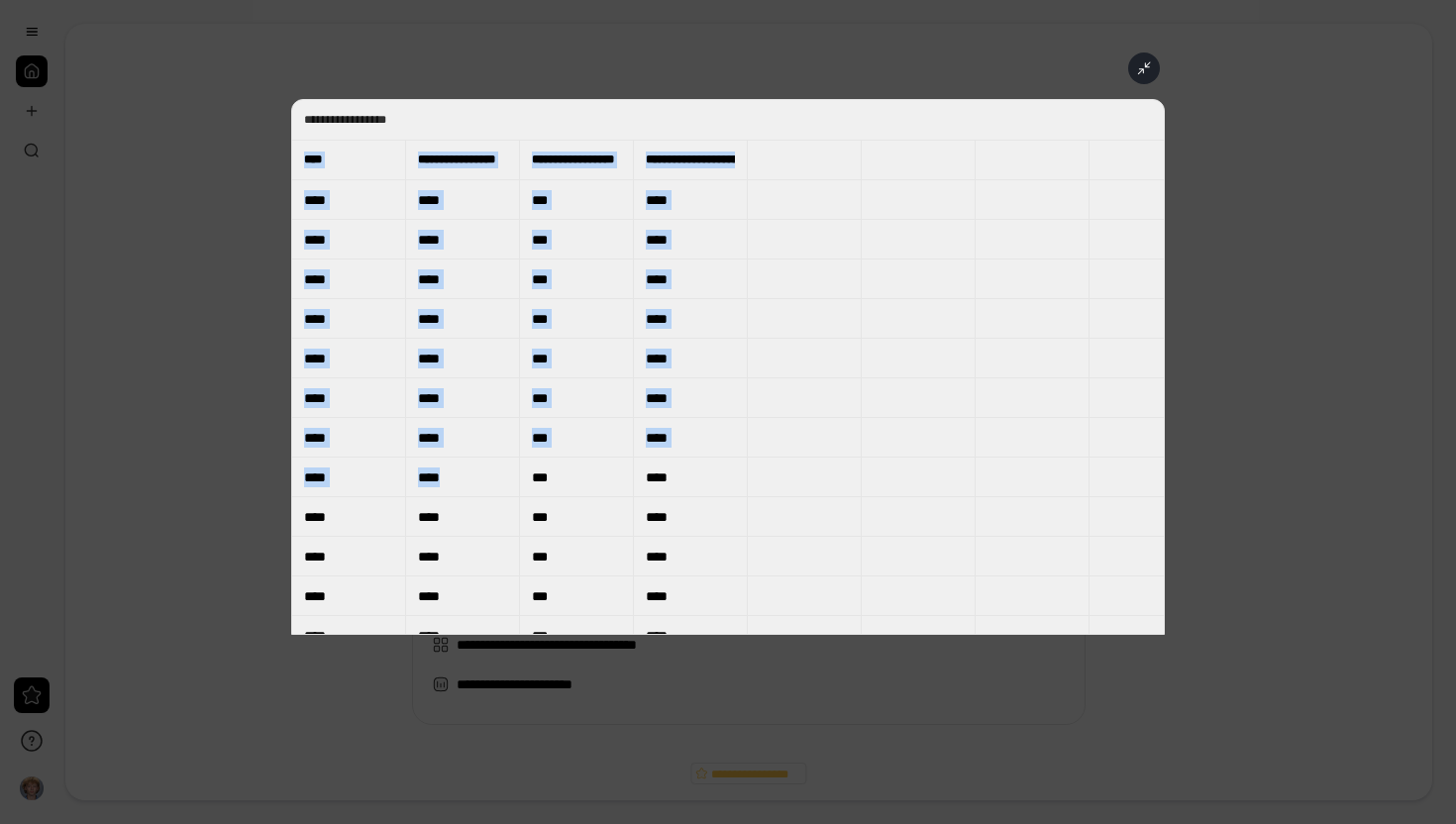 drag, startPoint x: 304, startPoint y: 160, endPoint x: 591, endPoint y: 485, distance: 433.58275 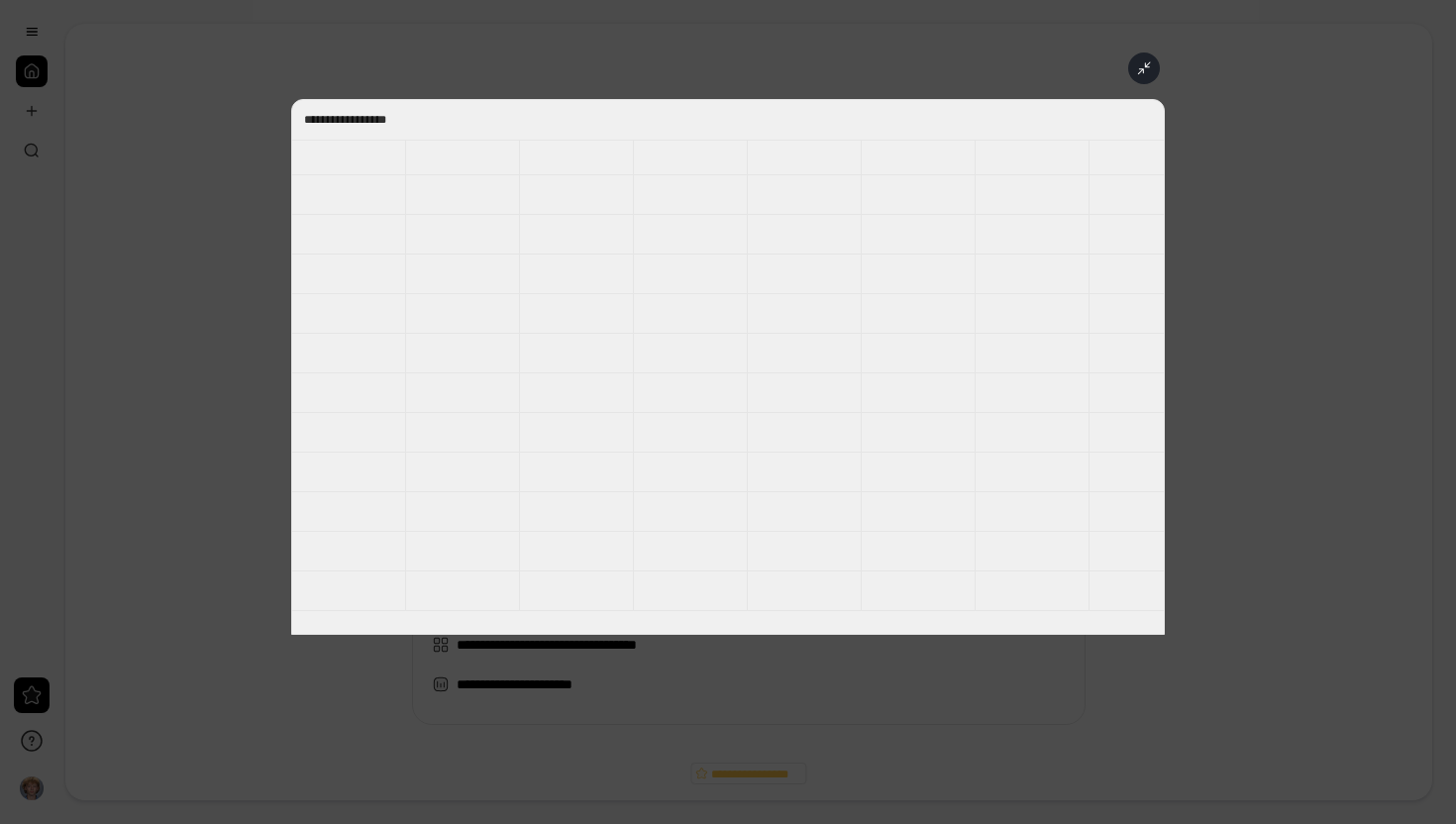 scroll, scrollTop: 1488, scrollLeft: 0, axis: vertical 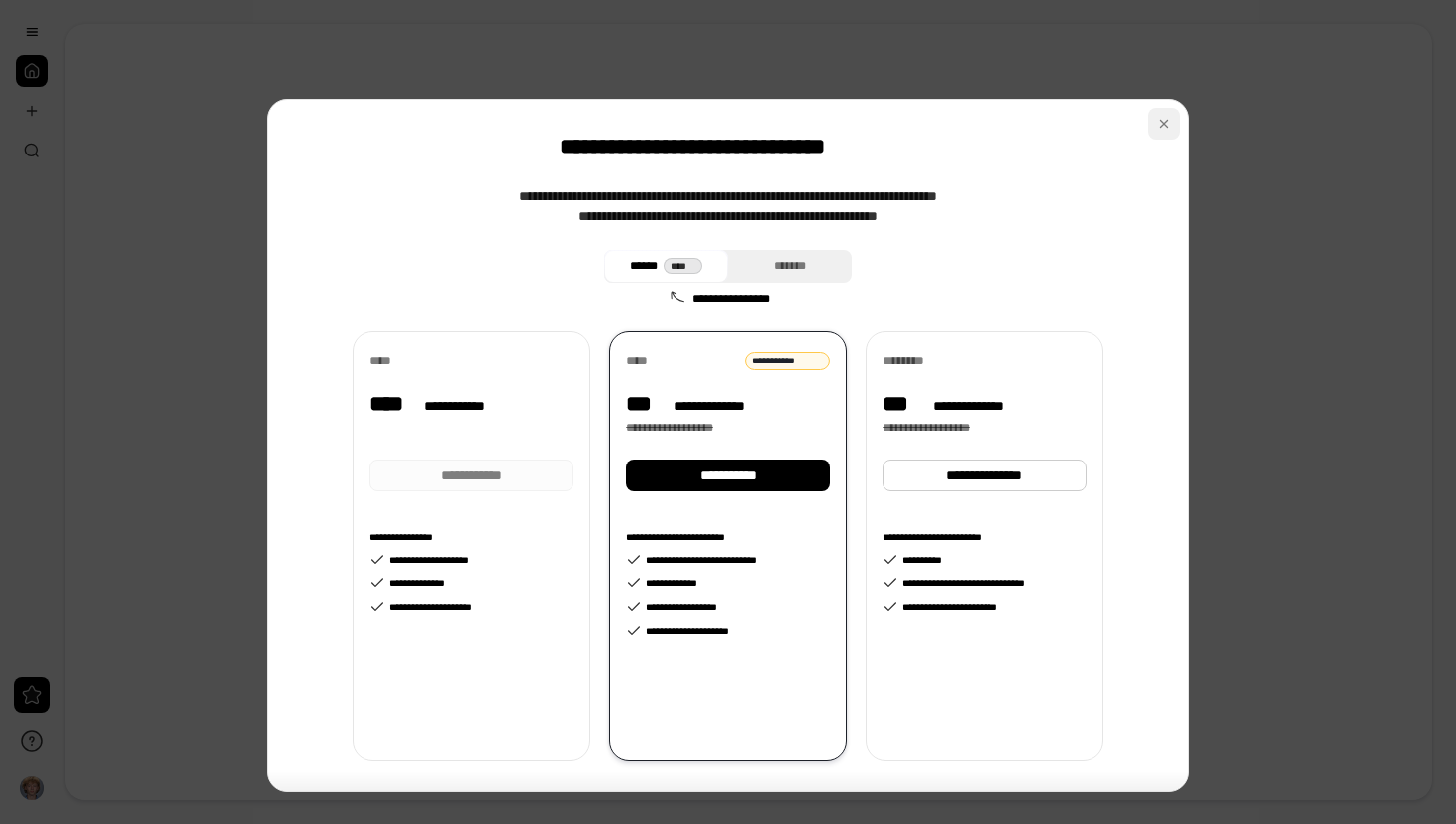 click at bounding box center (1164, 124) 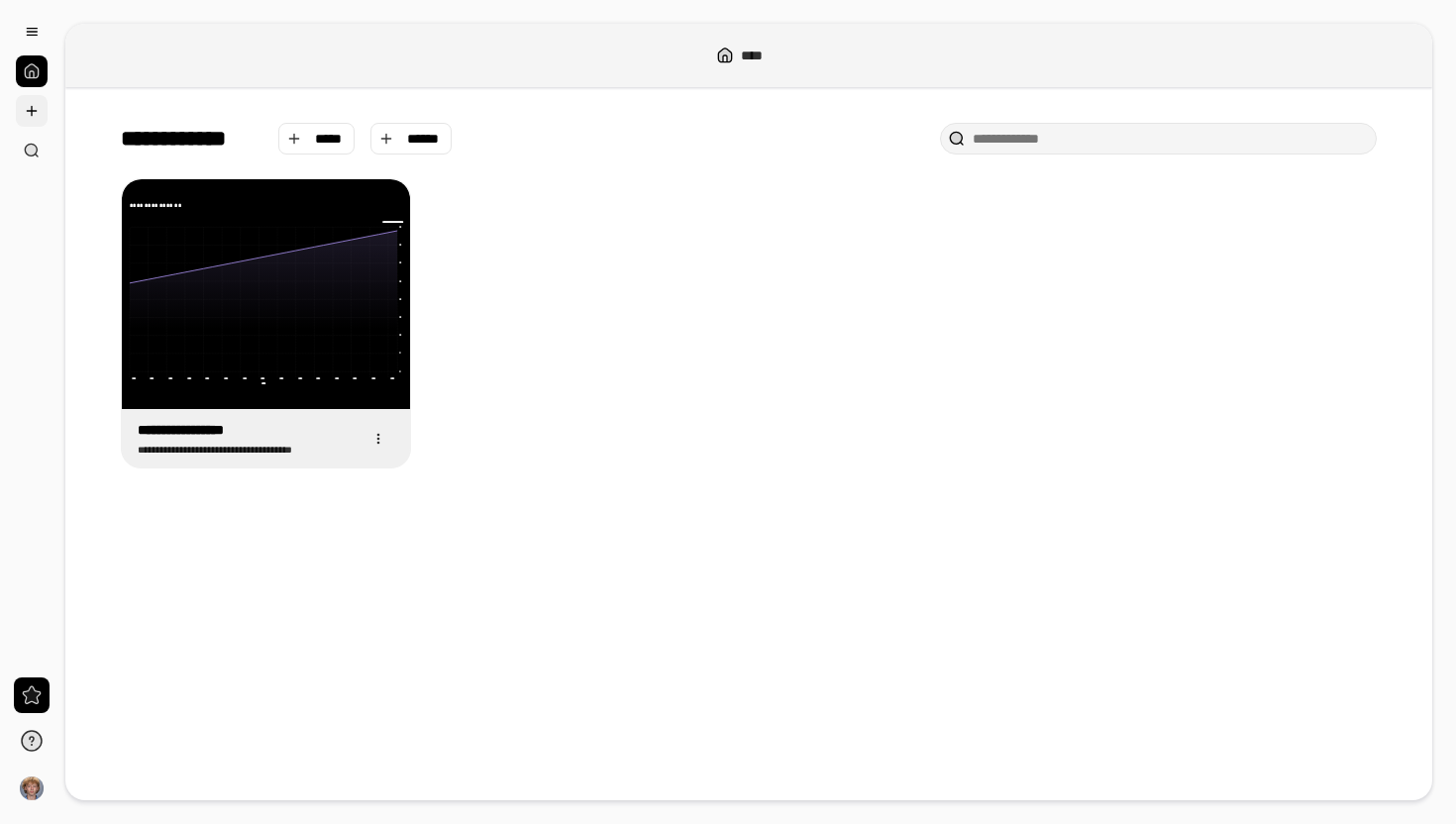 click at bounding box center (32, 111) 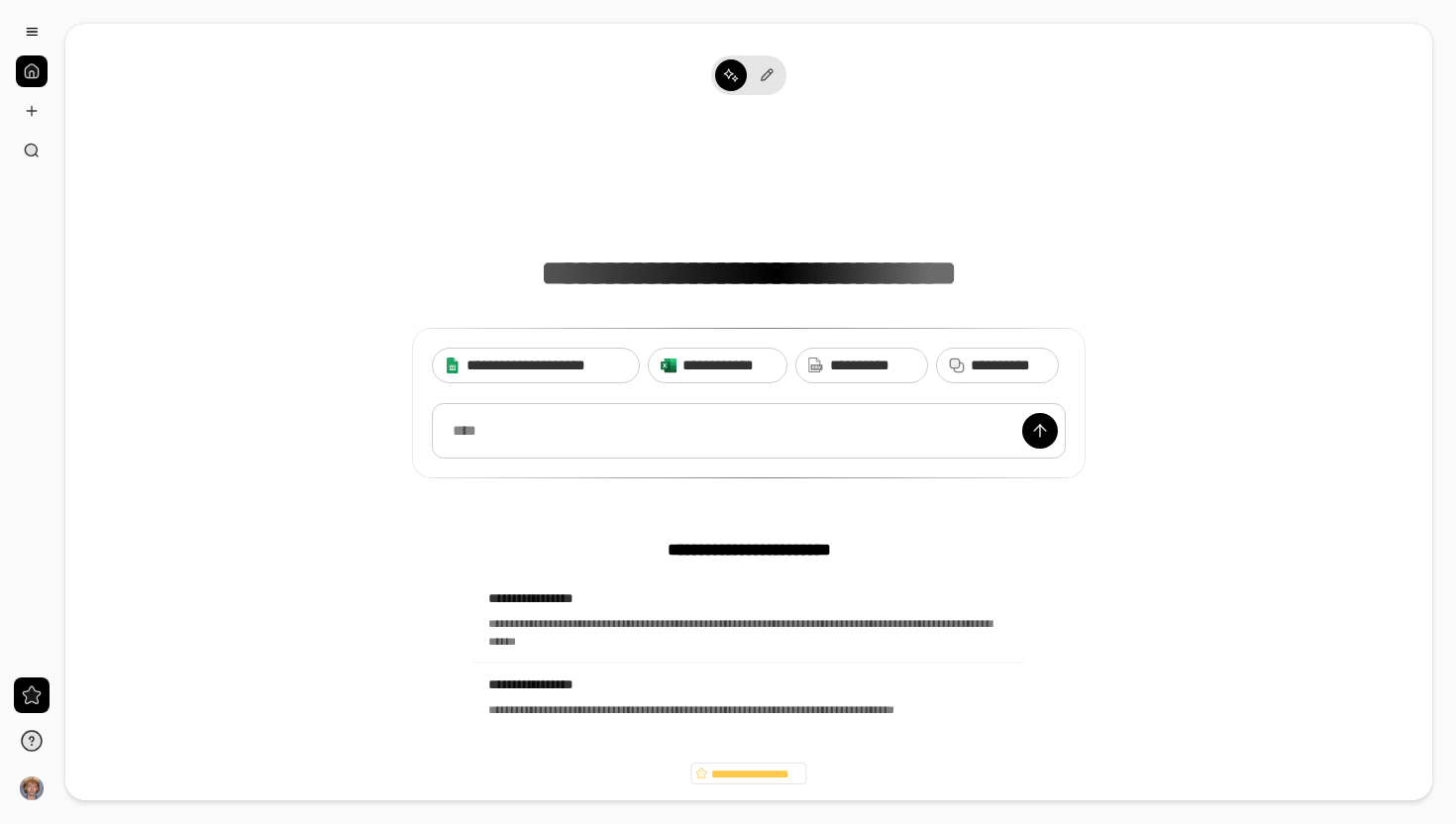 click at bounding box center (749, 431) 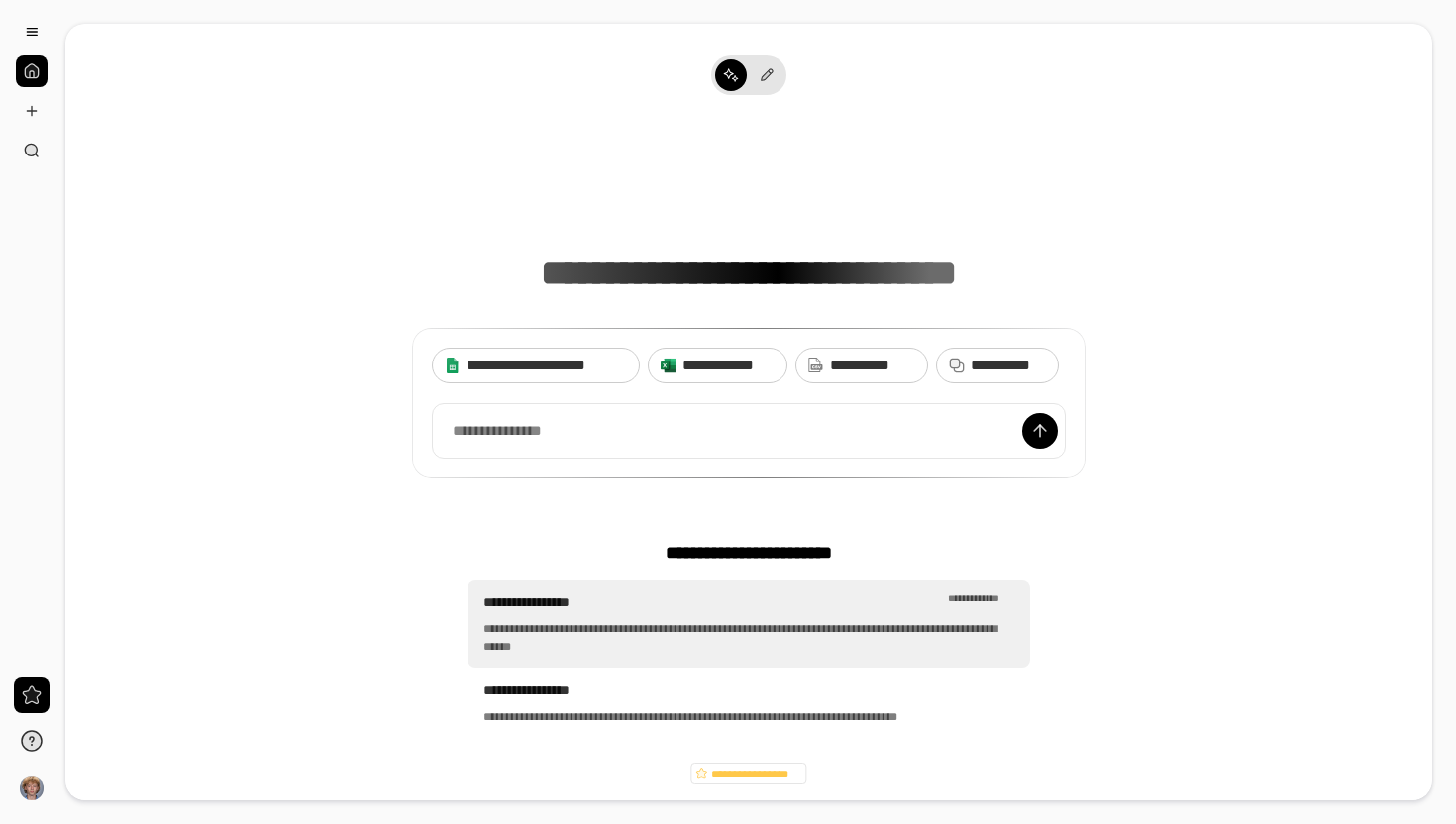 click on "**********" at bounding box center [749, 638] 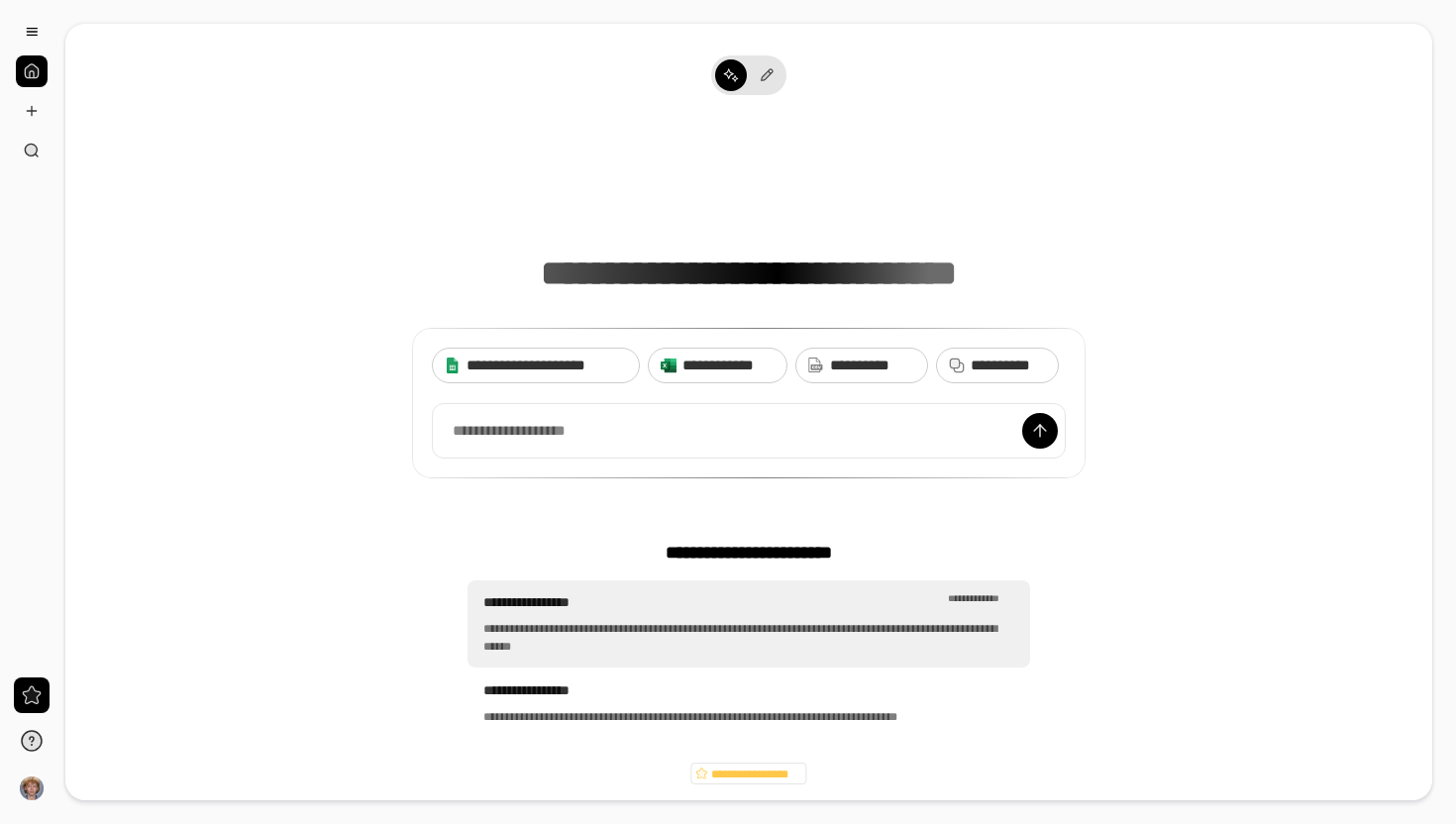 click on "**********" at bounding box center (749, 638) 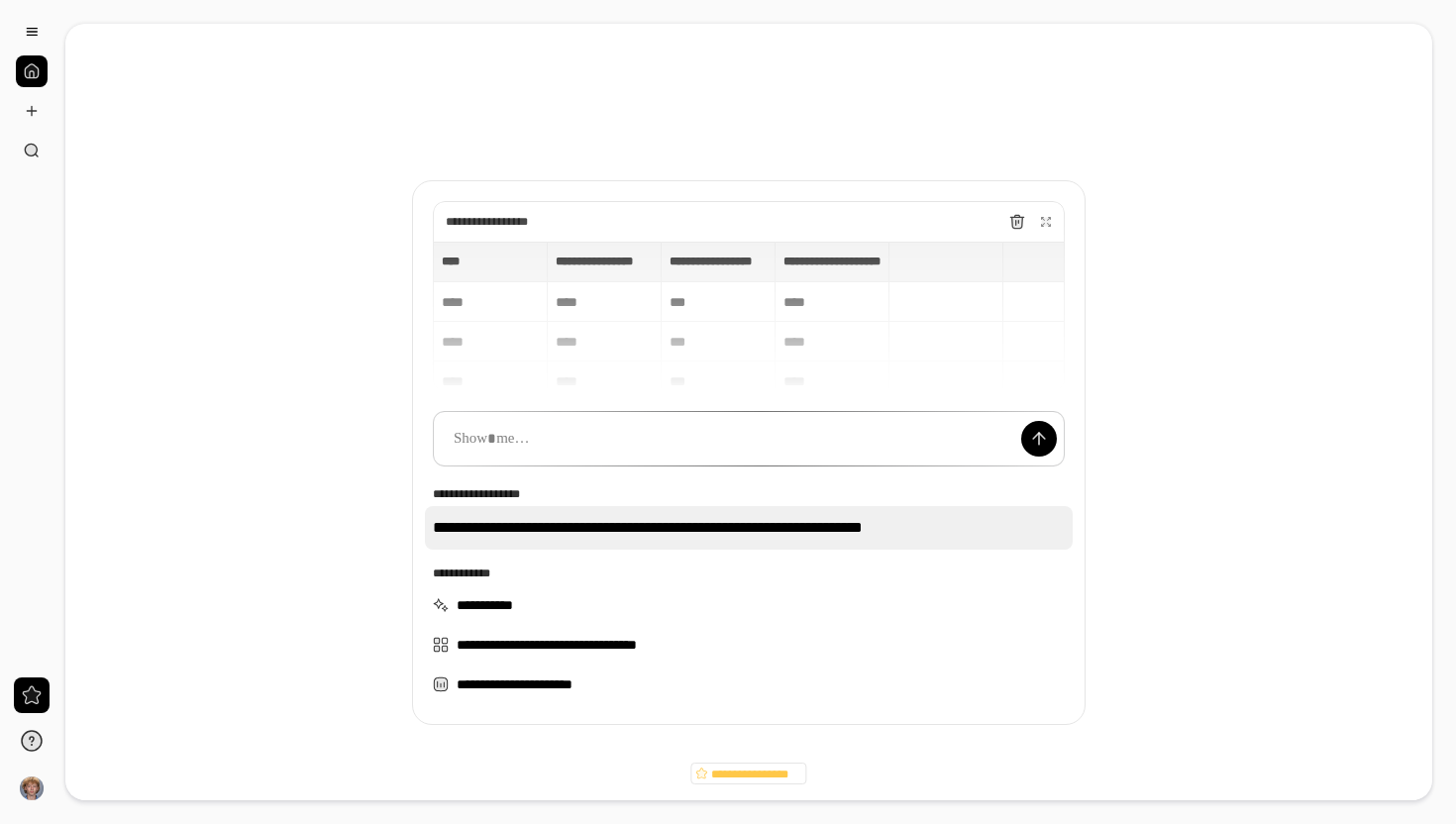 drag, startPoint x: 457, startPoint y: 521, endPoint x: 607, endPoint y: 544, distance: 151.75309 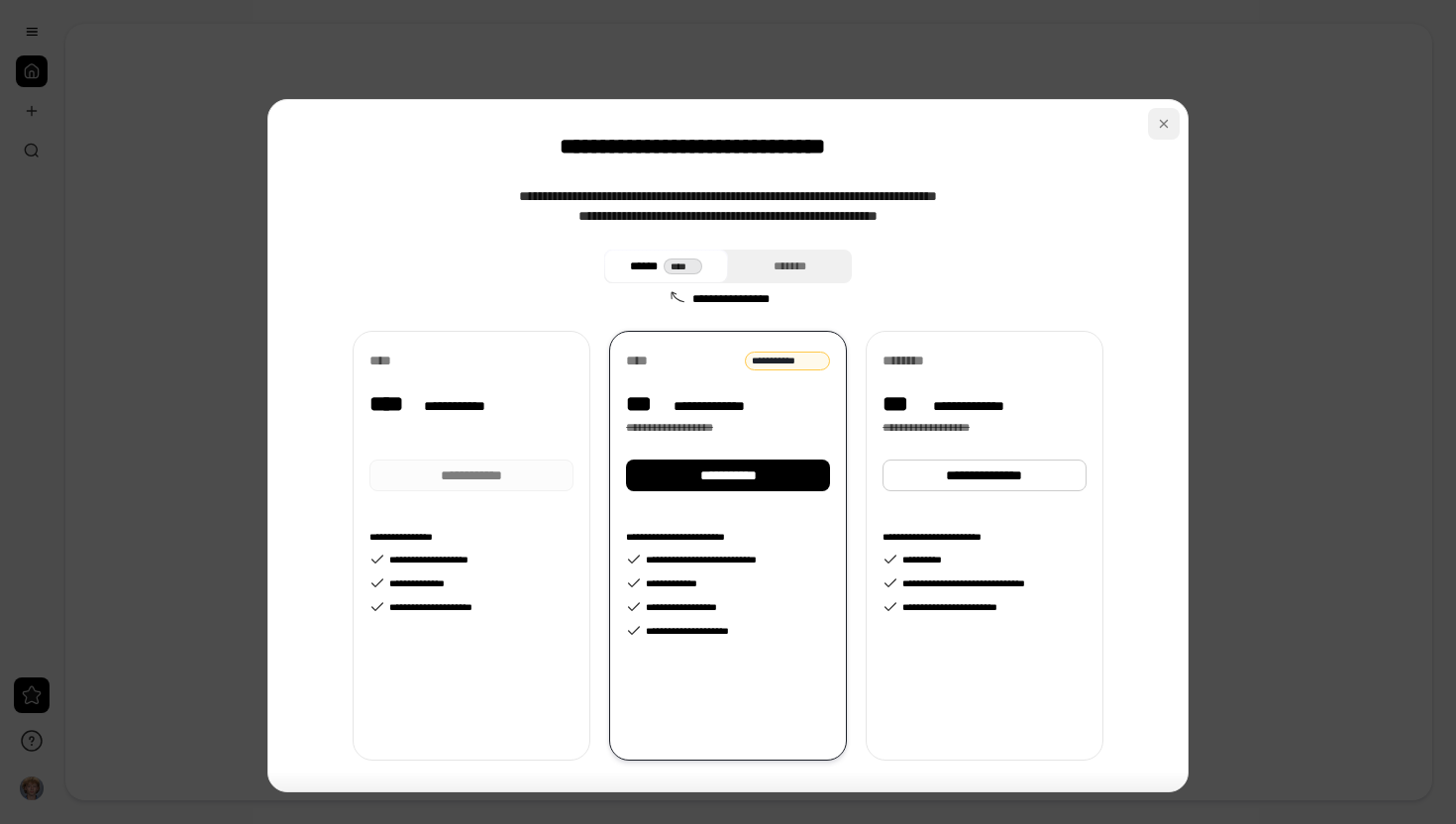 click at bounding box center (1164, 124) 